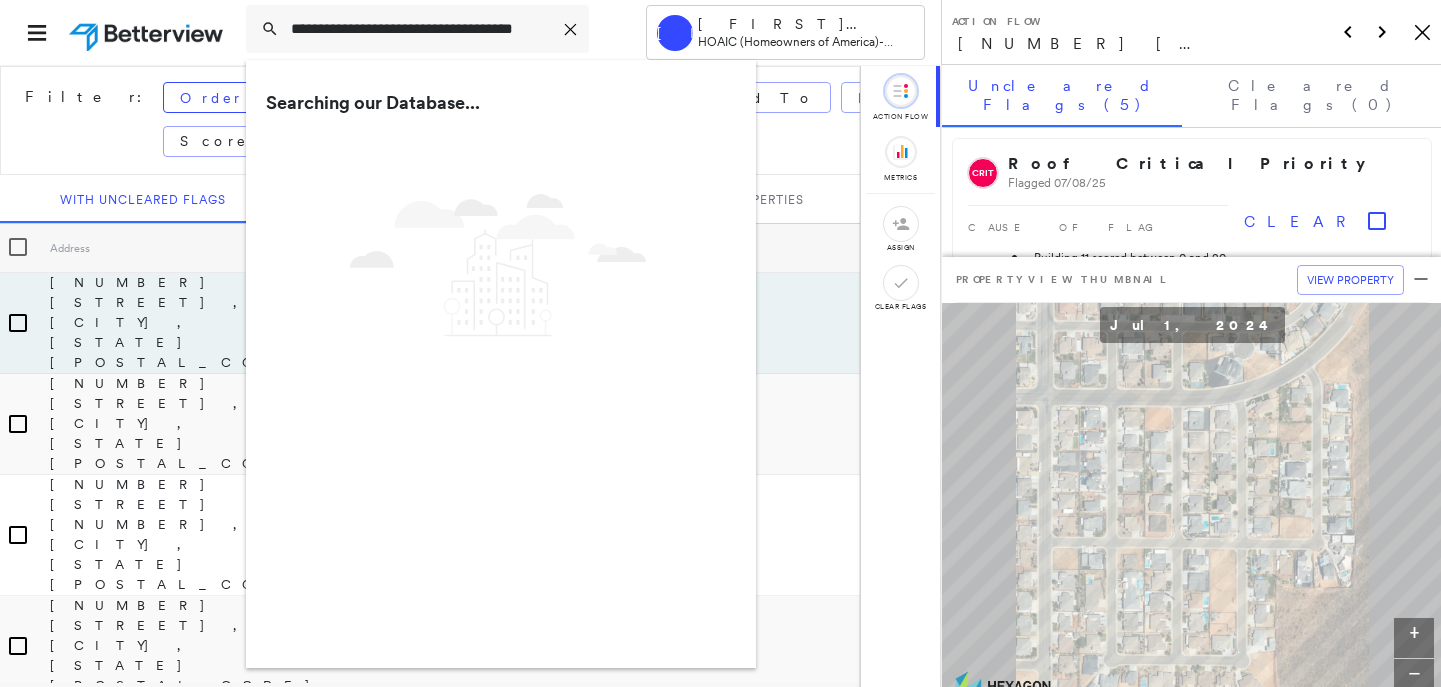 scroll, scrollTop: 0, scrollLeft: 0, axis: both 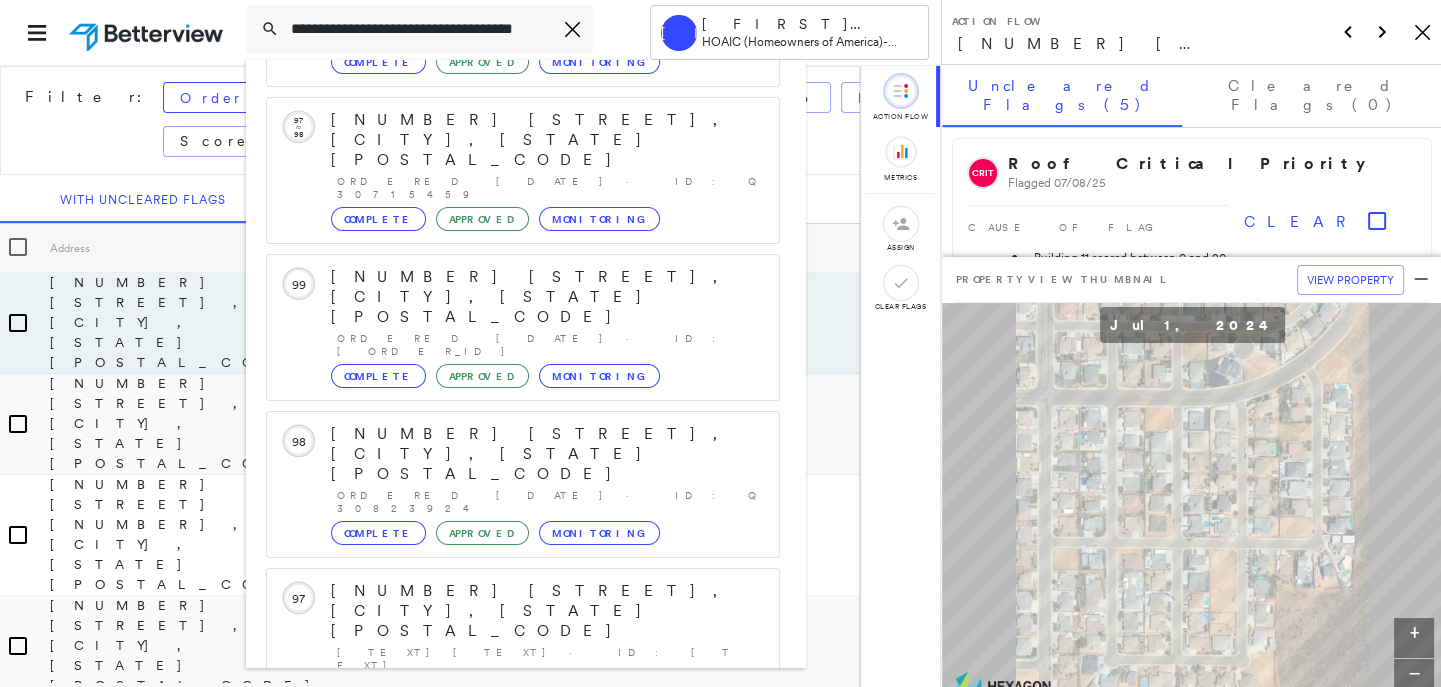 type on "**********" 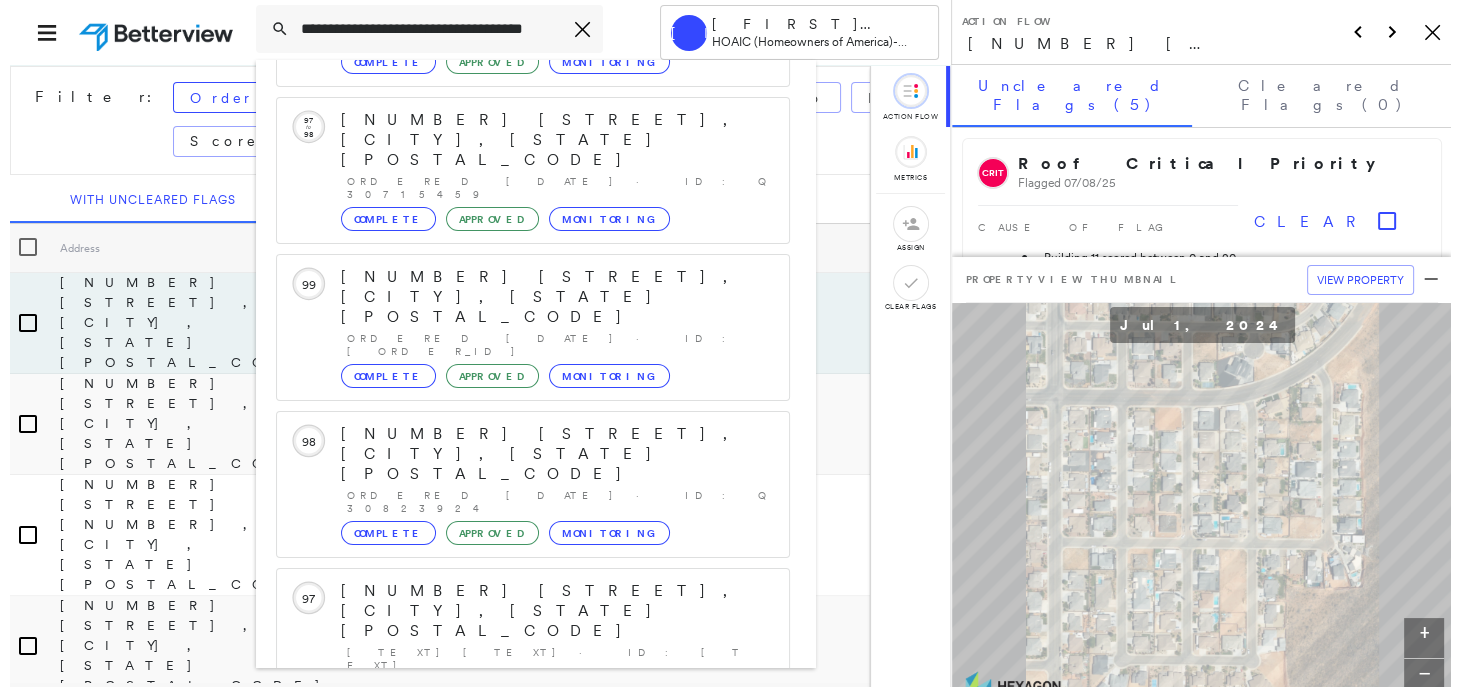 scroll, scrollTop: 0, scrollLeft: 0, axis: both 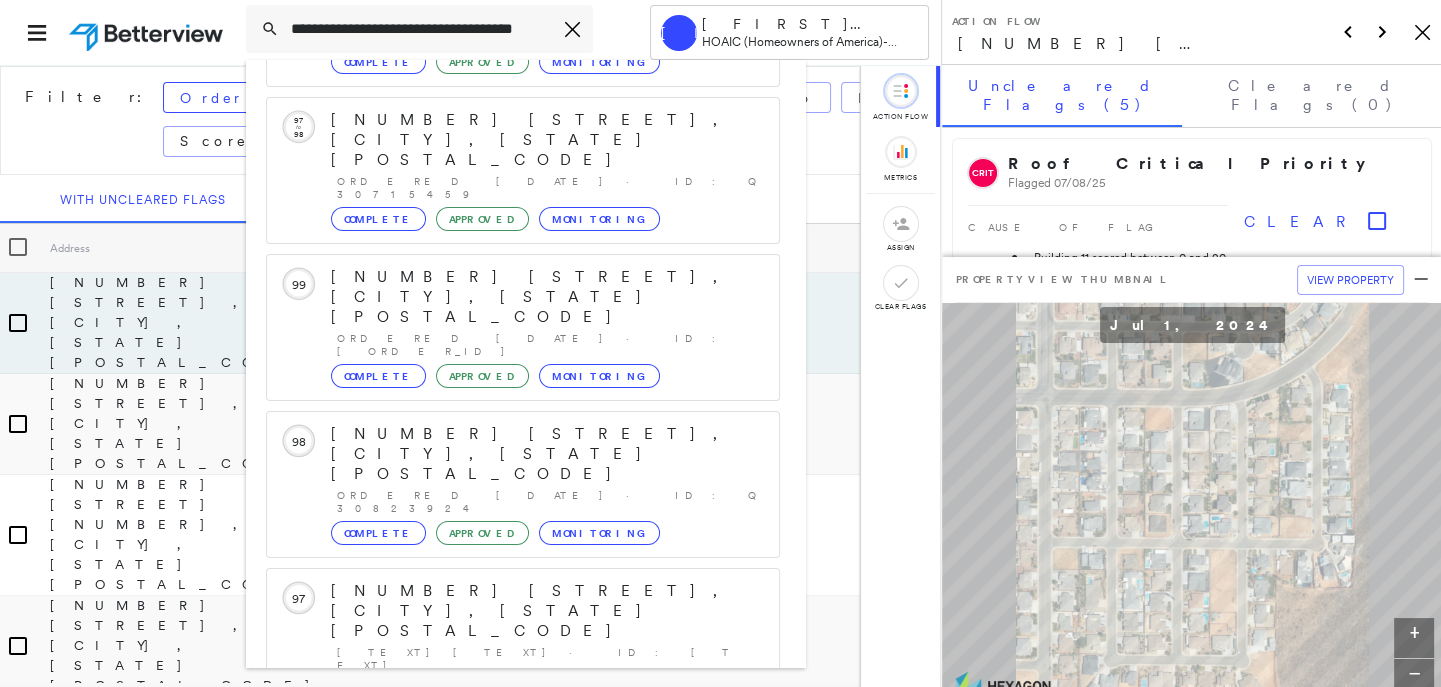 click on "[NUMBER] [STREET], [CITY], [STATE] [POSTAL_CODE] [TEXT]" at bounding box center [523, 903] 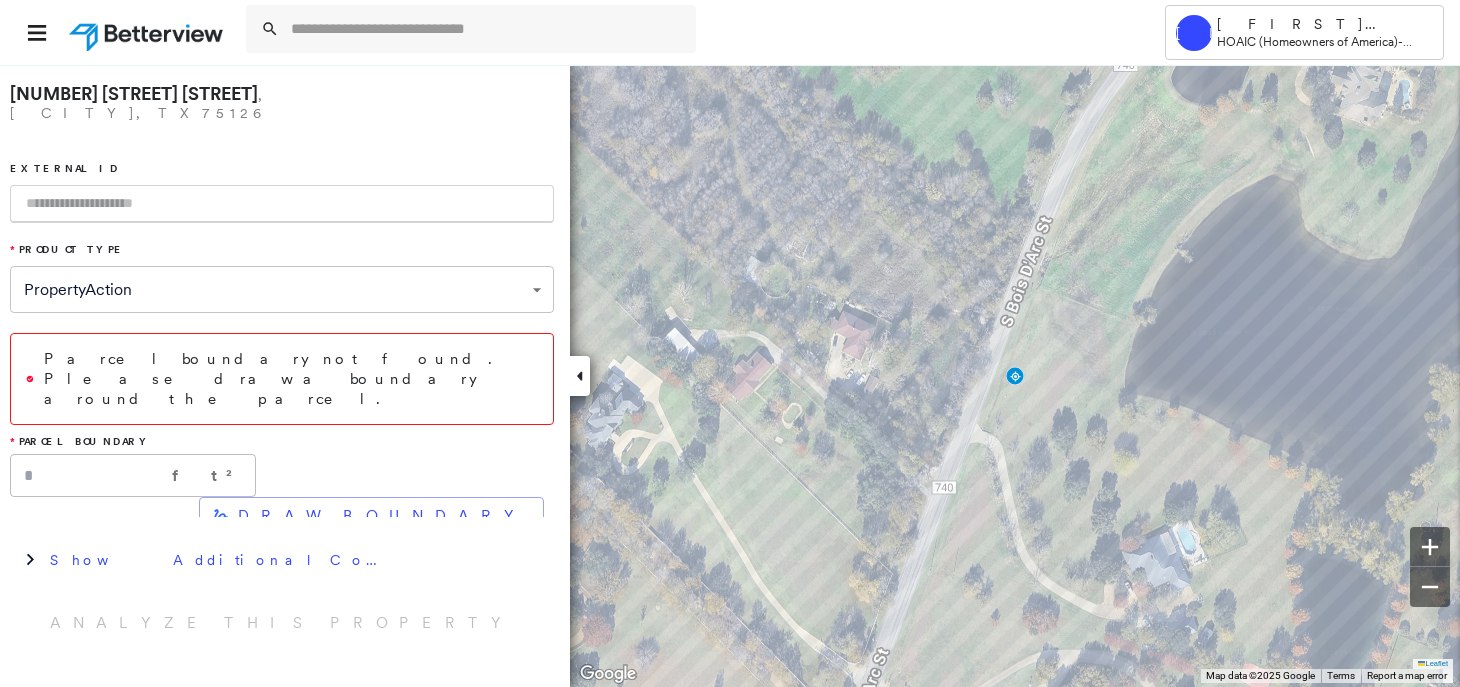 click at bounding box center (282, 204) 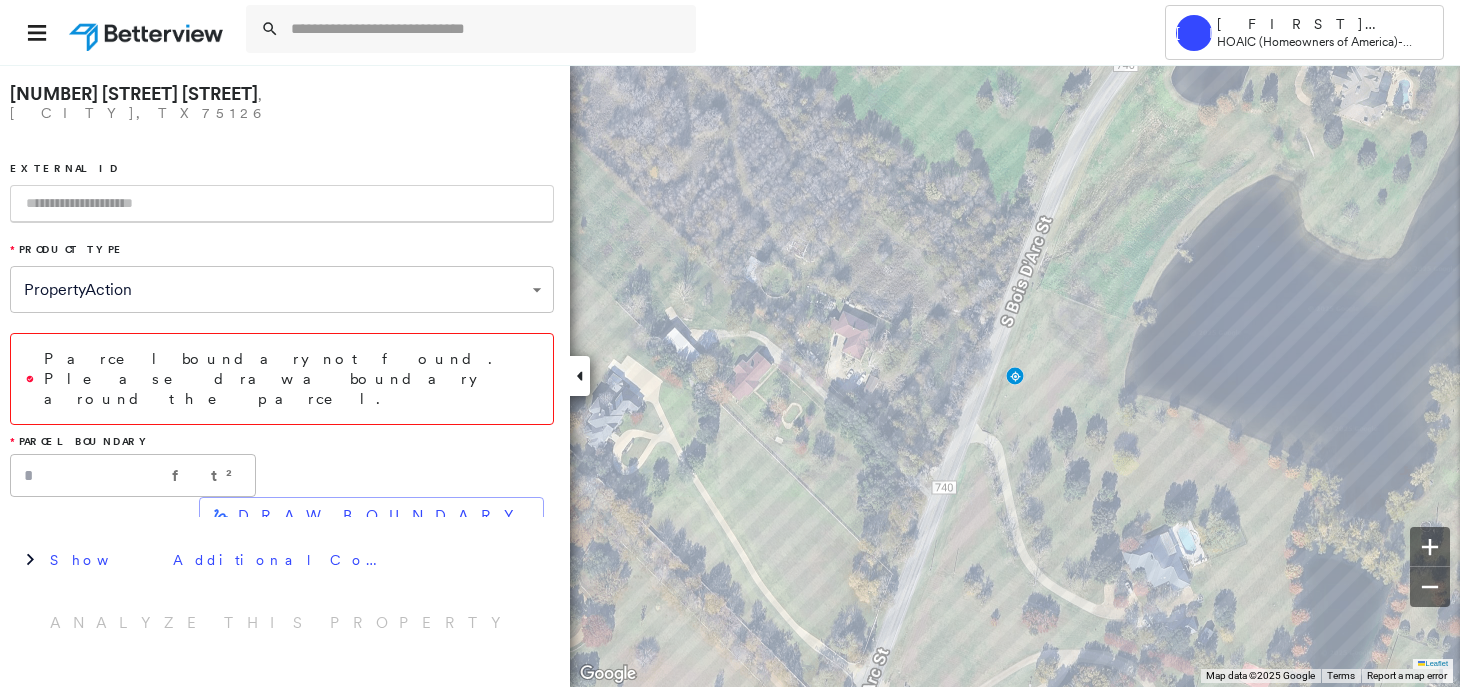 paste on "*********" 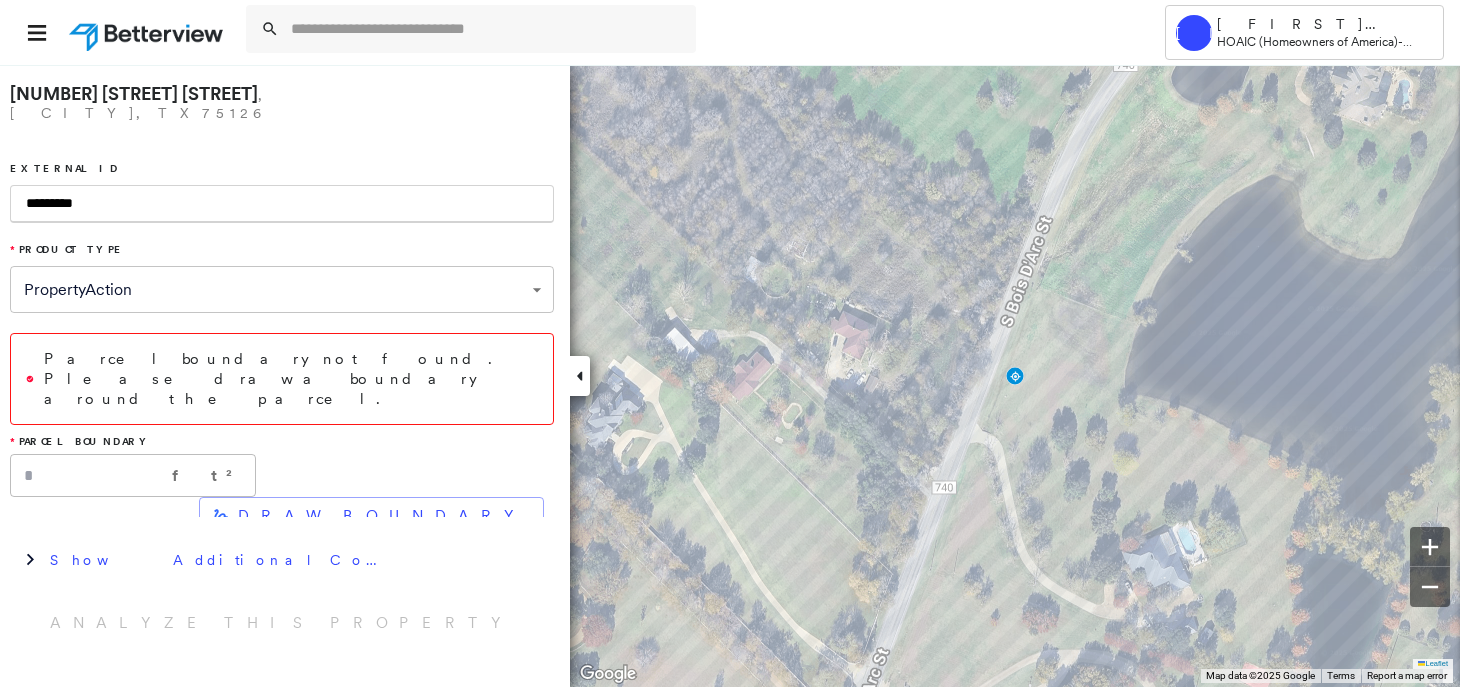 type on "*********" 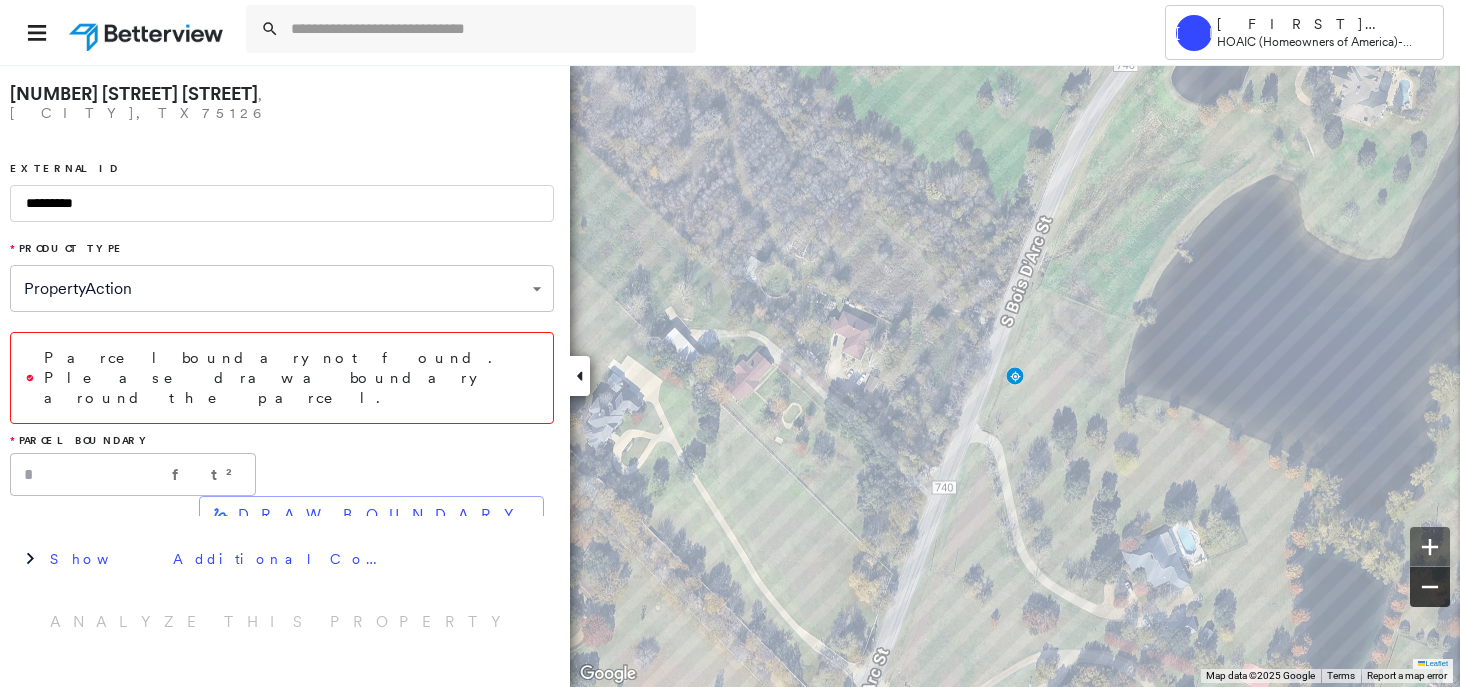 click at bounding box center [1430, 587] 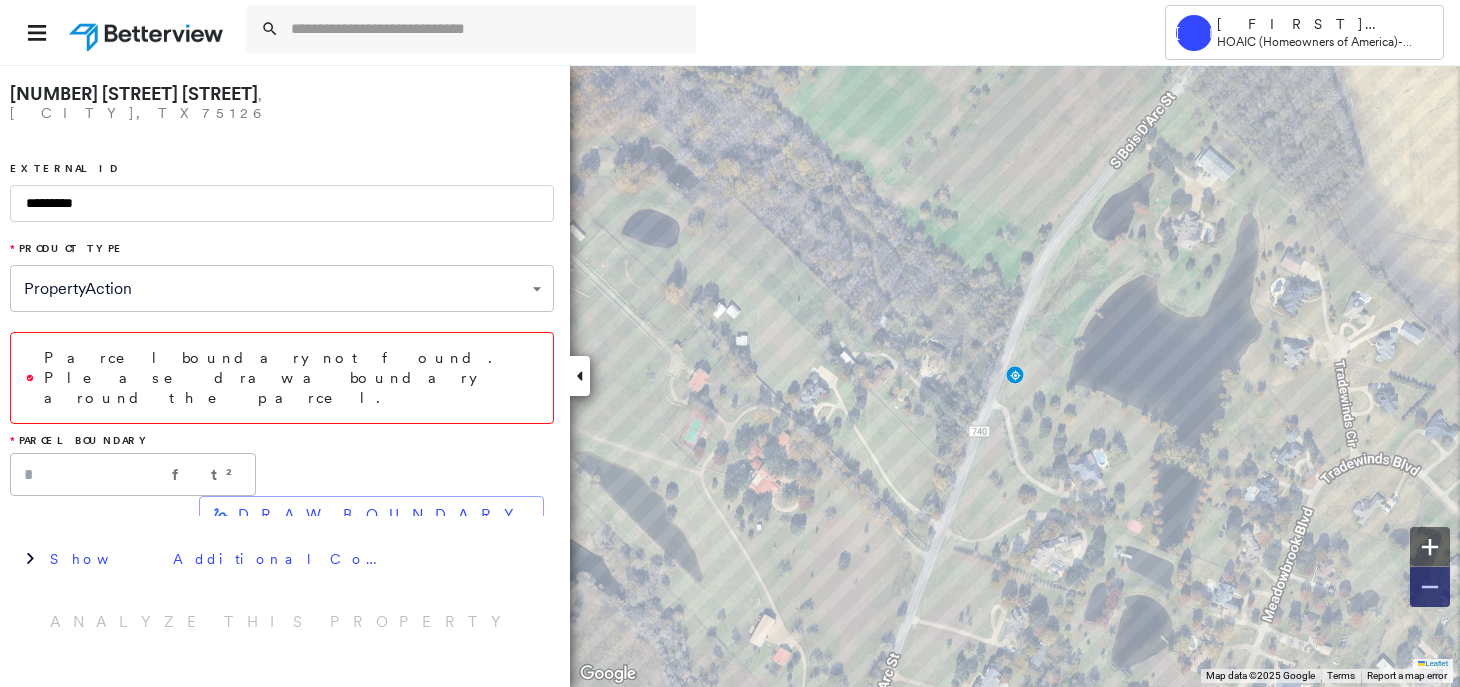 click at bounding box center [1430, 587] 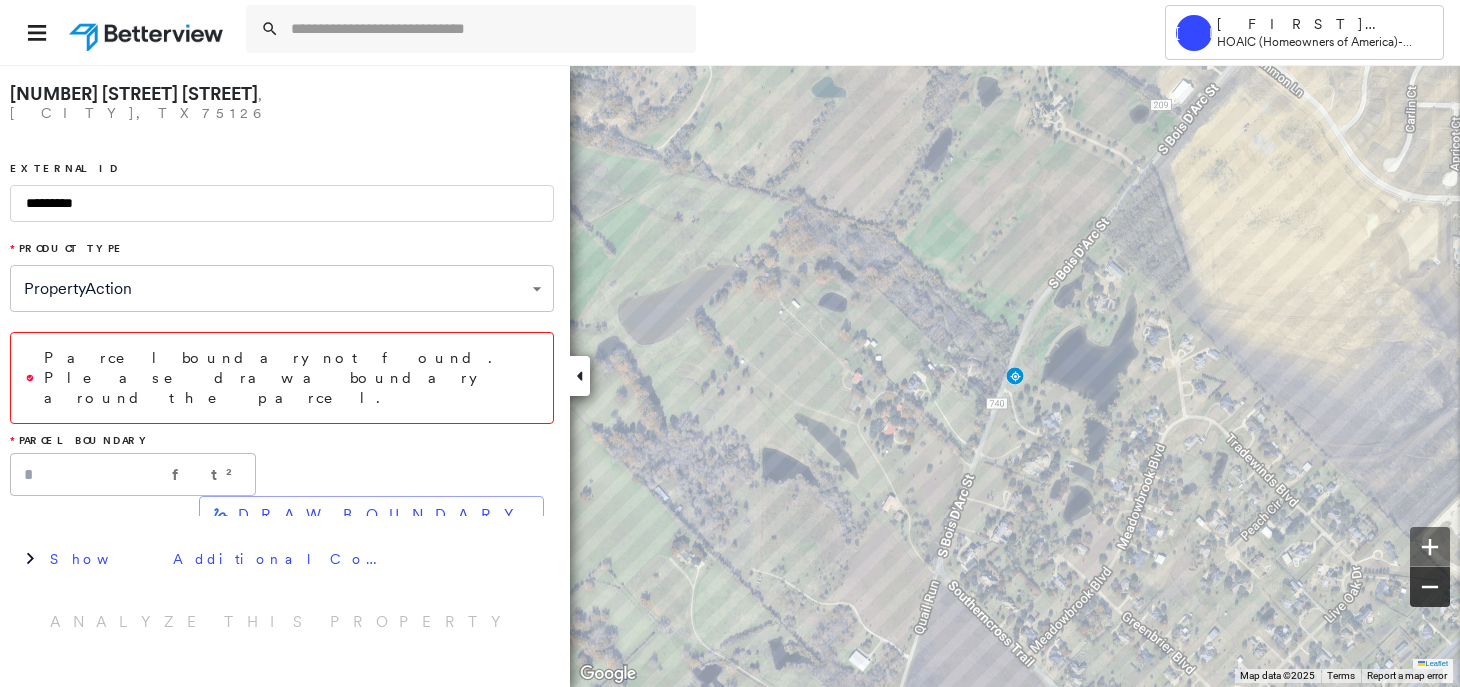 click 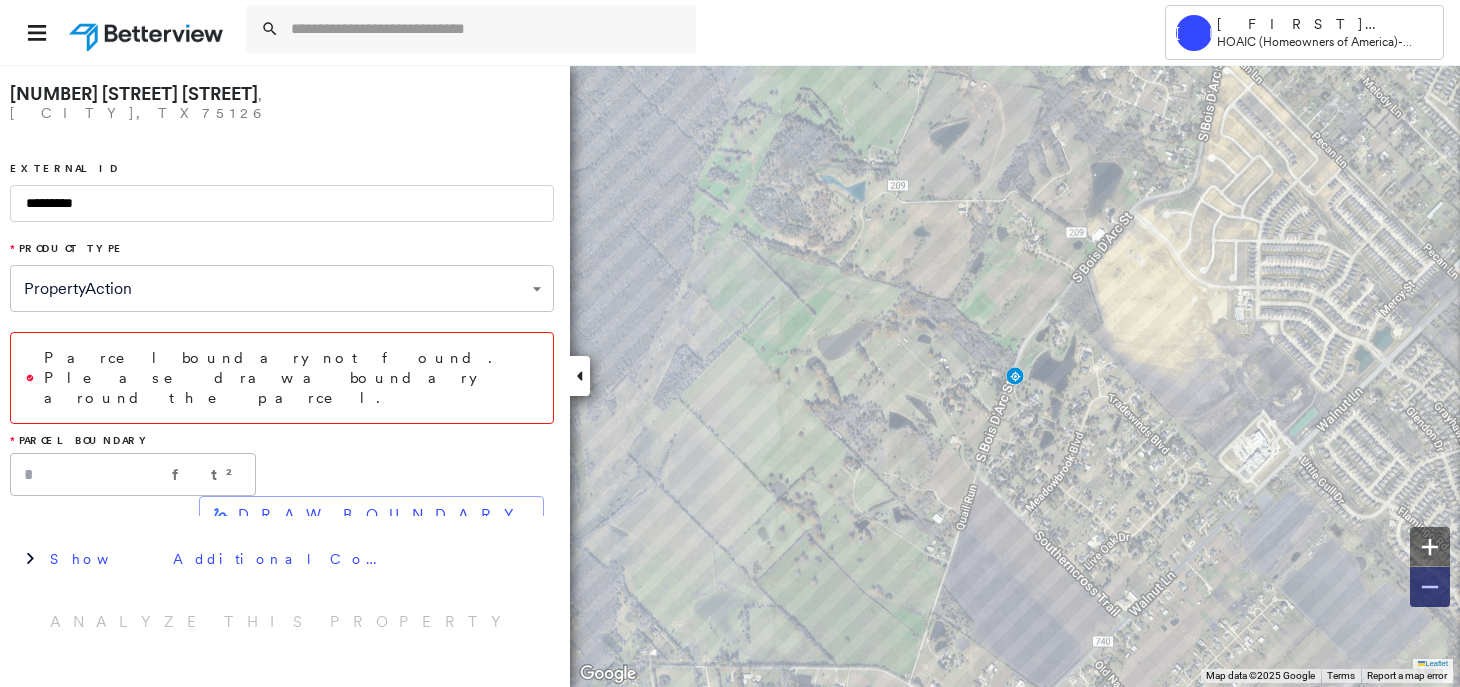 click 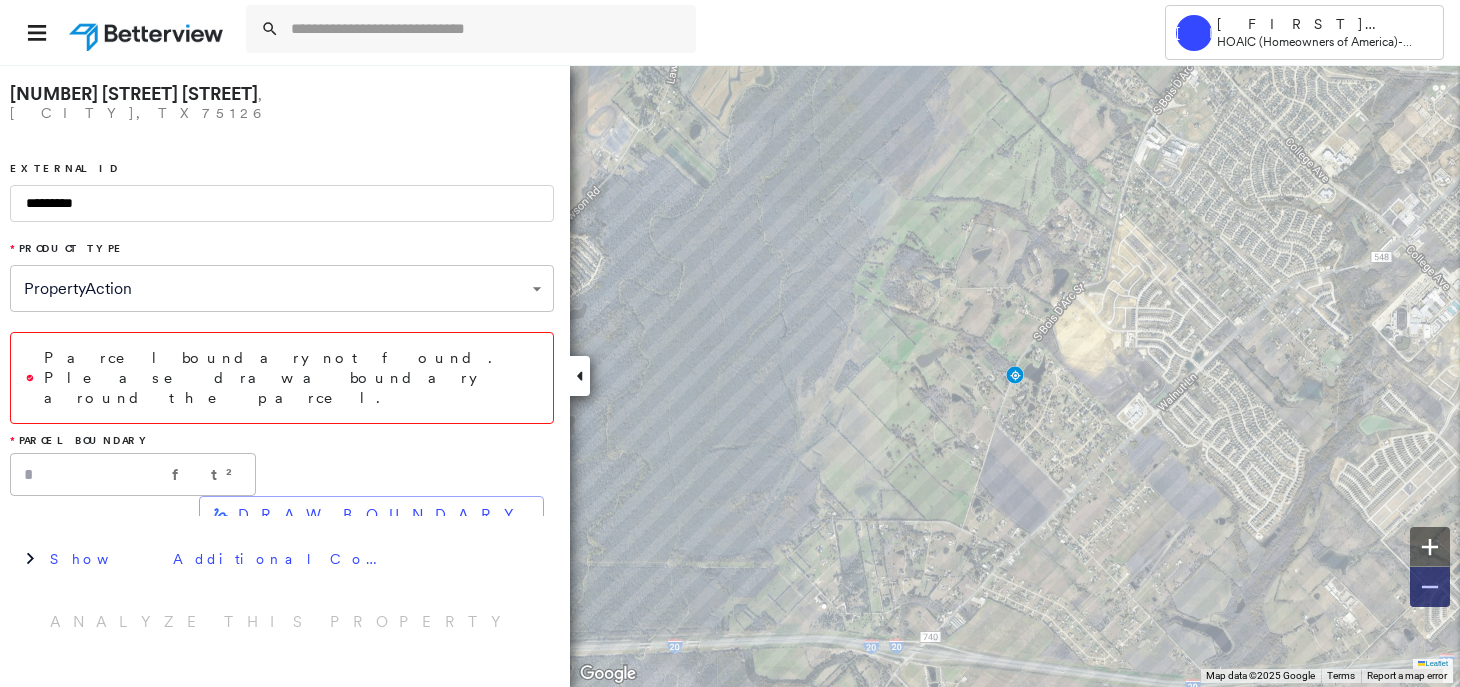 click 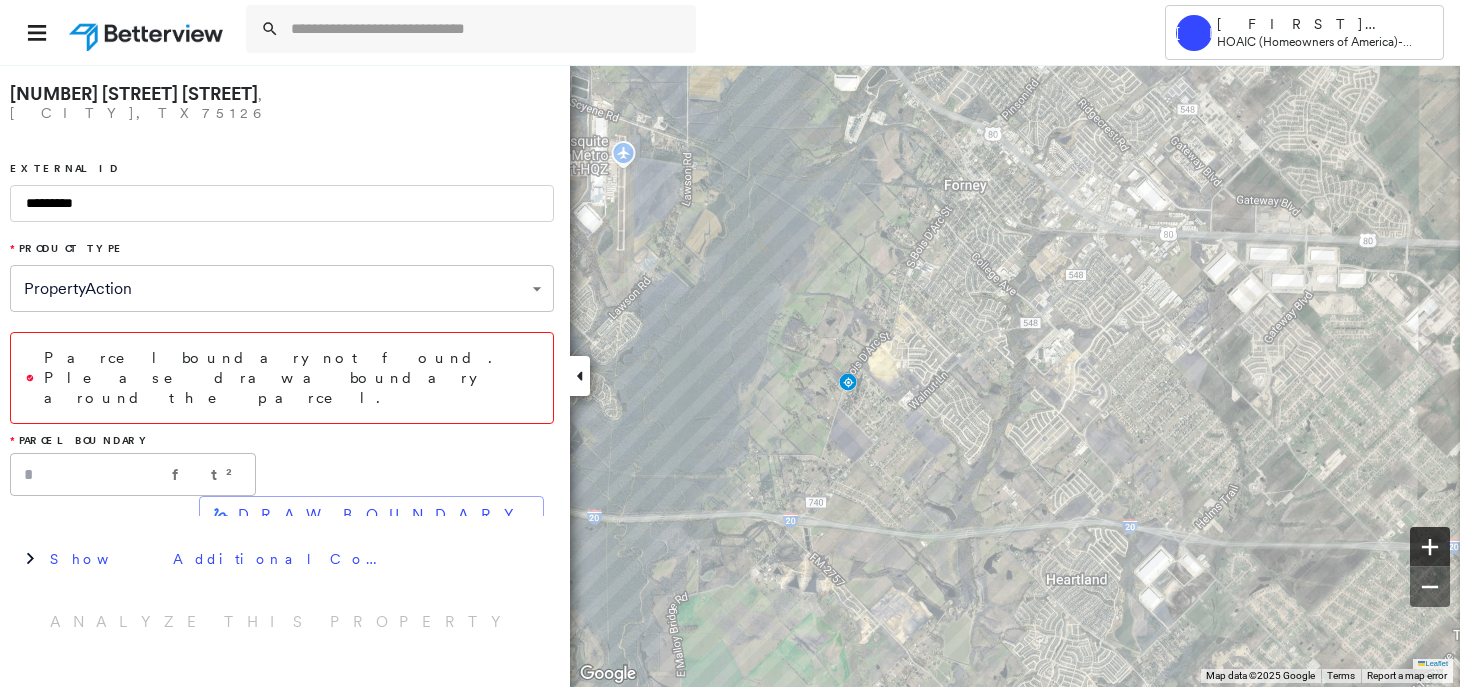click 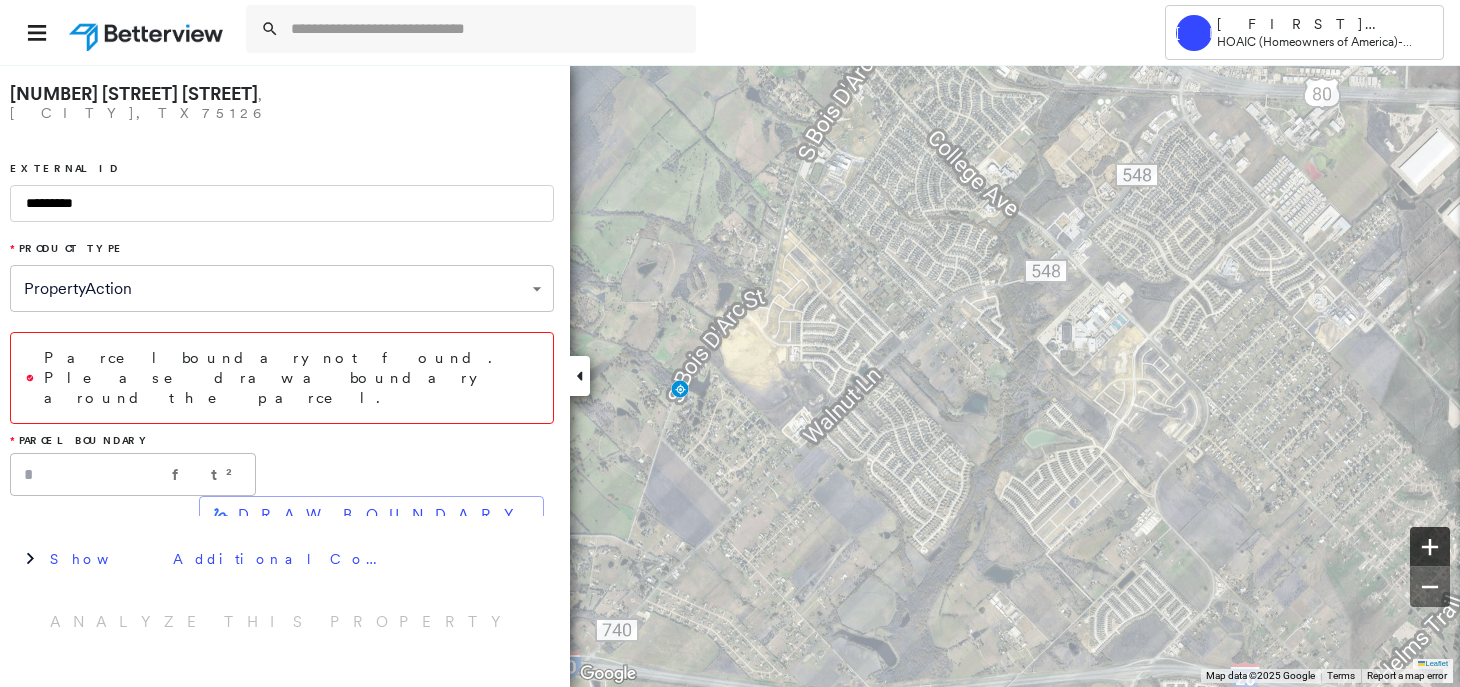 click 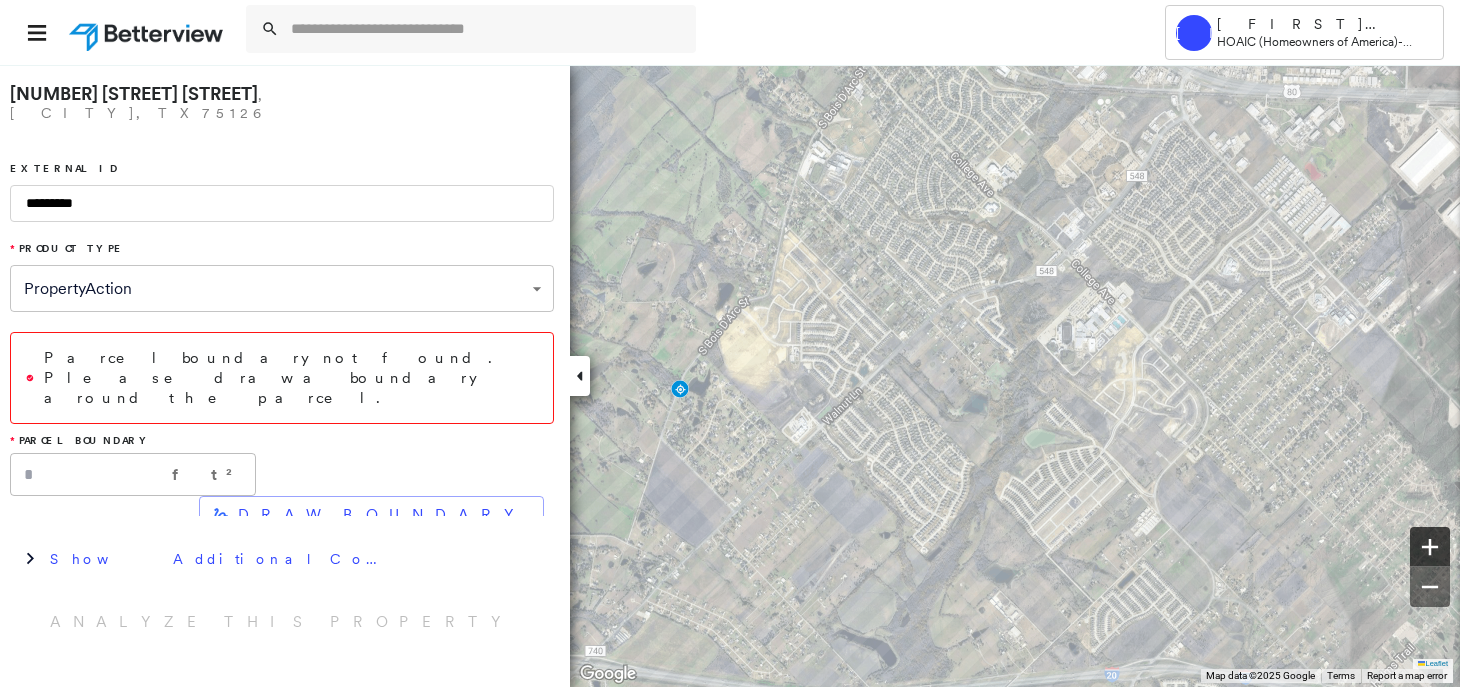 click 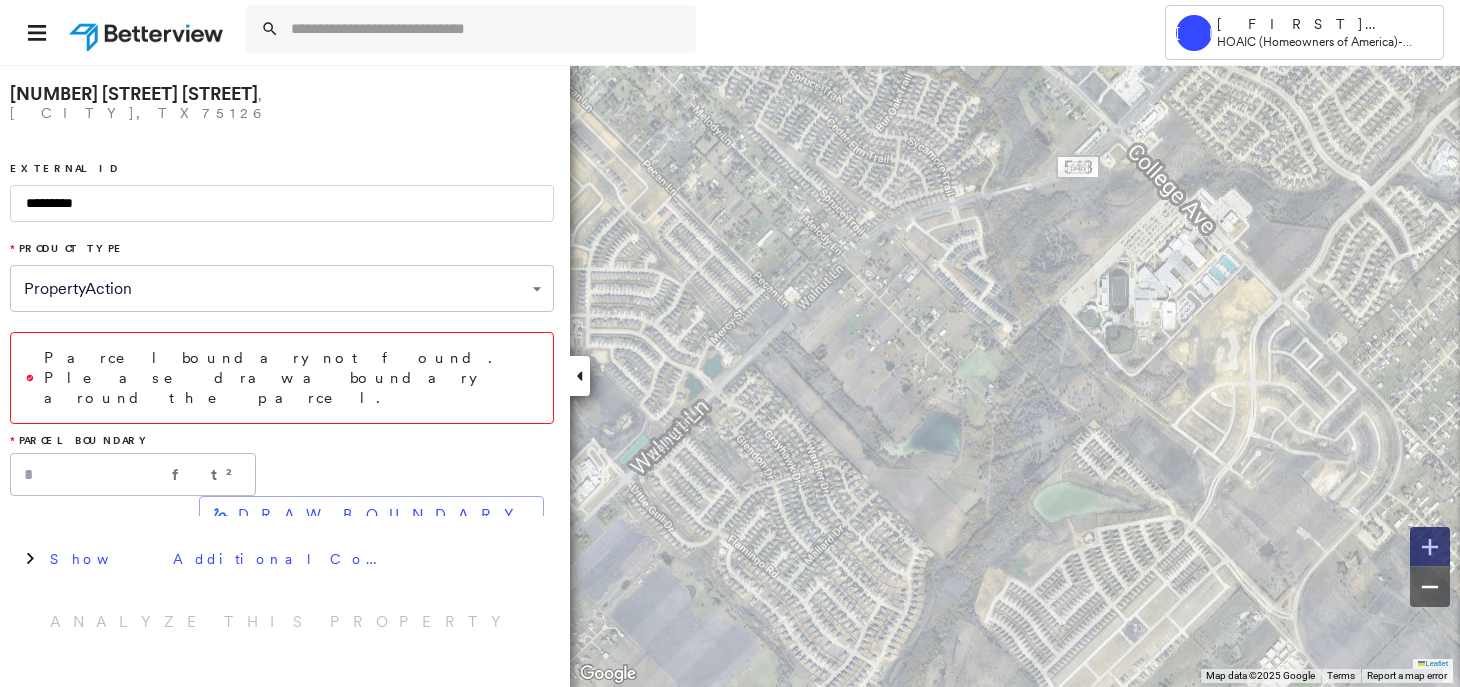 click 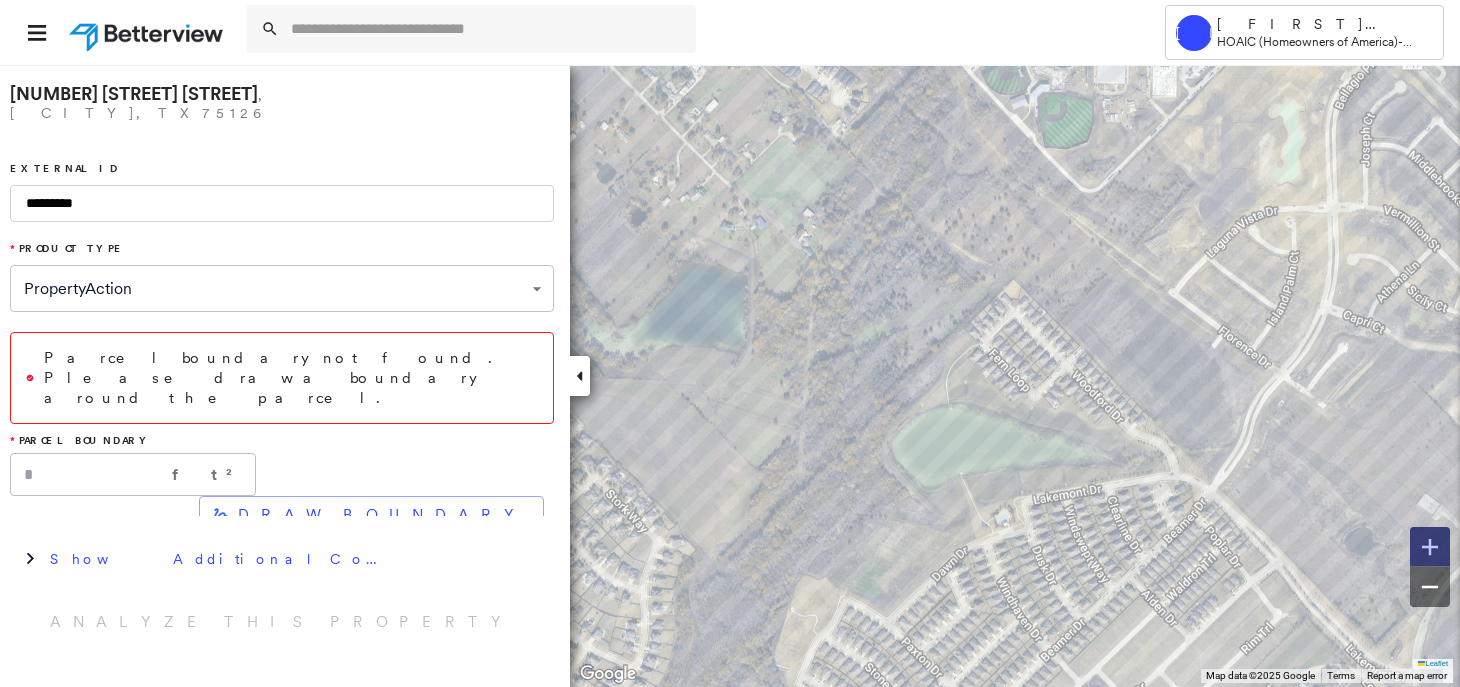 click at bounding box center [1430, 547] 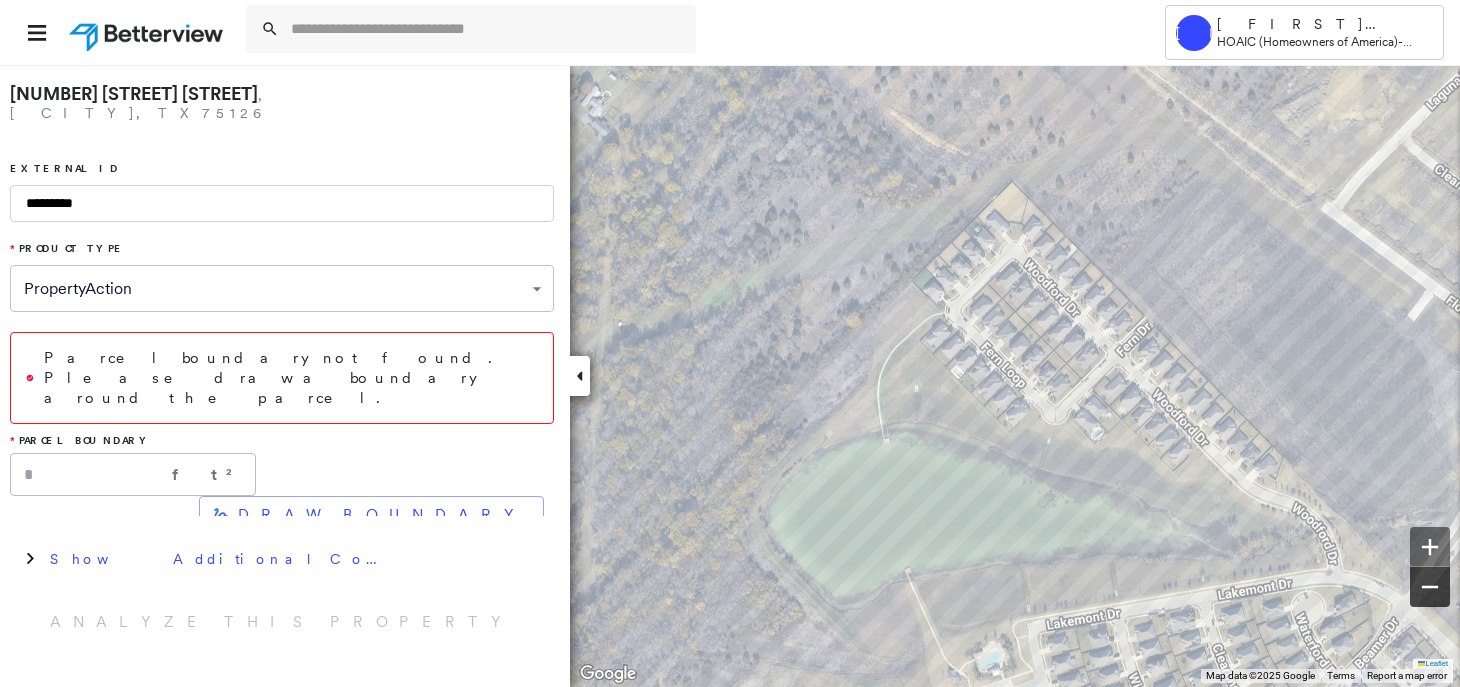 click 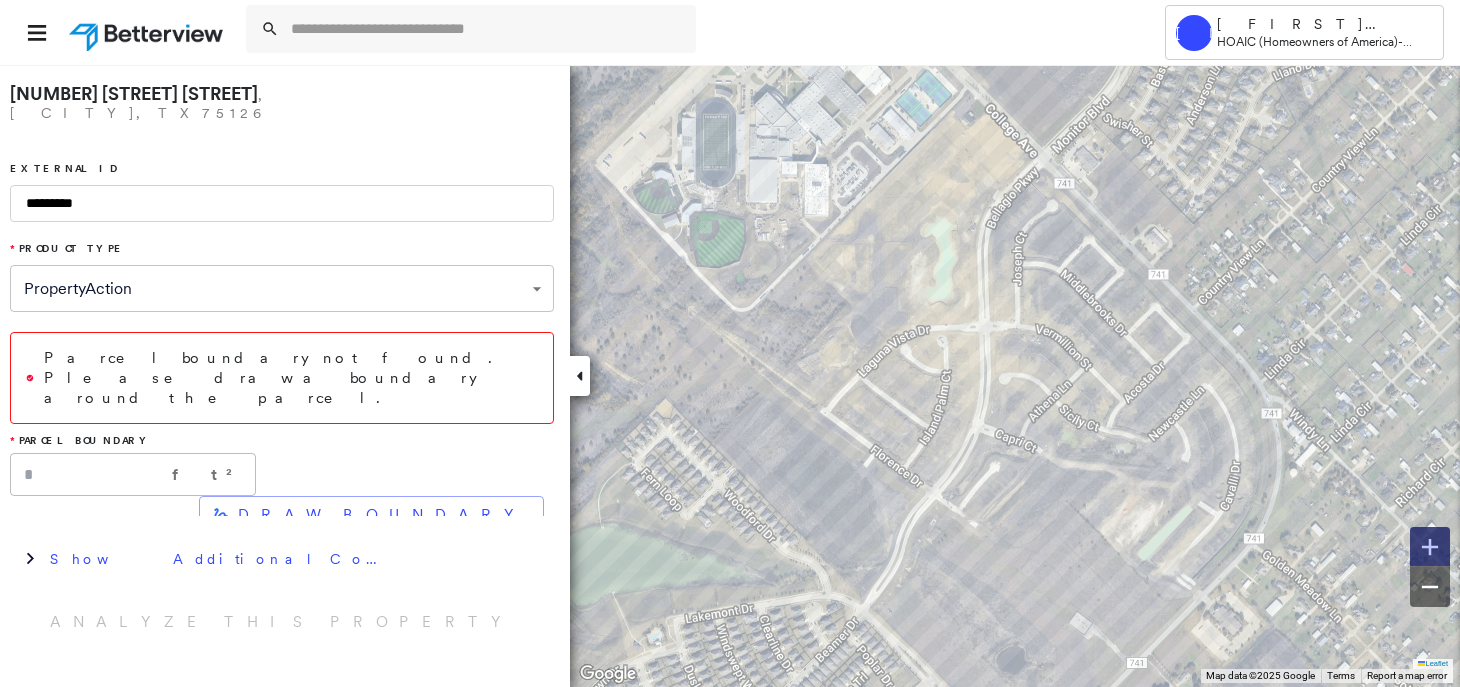 click 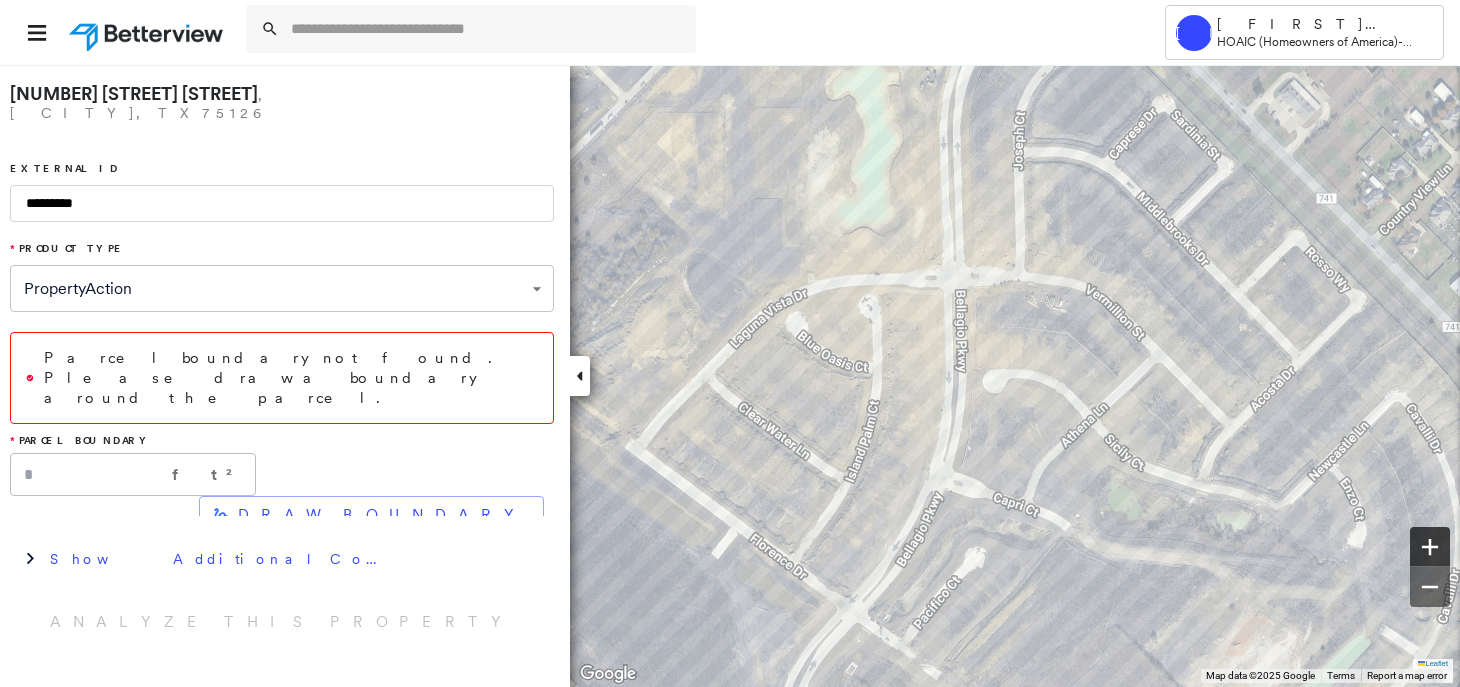 click 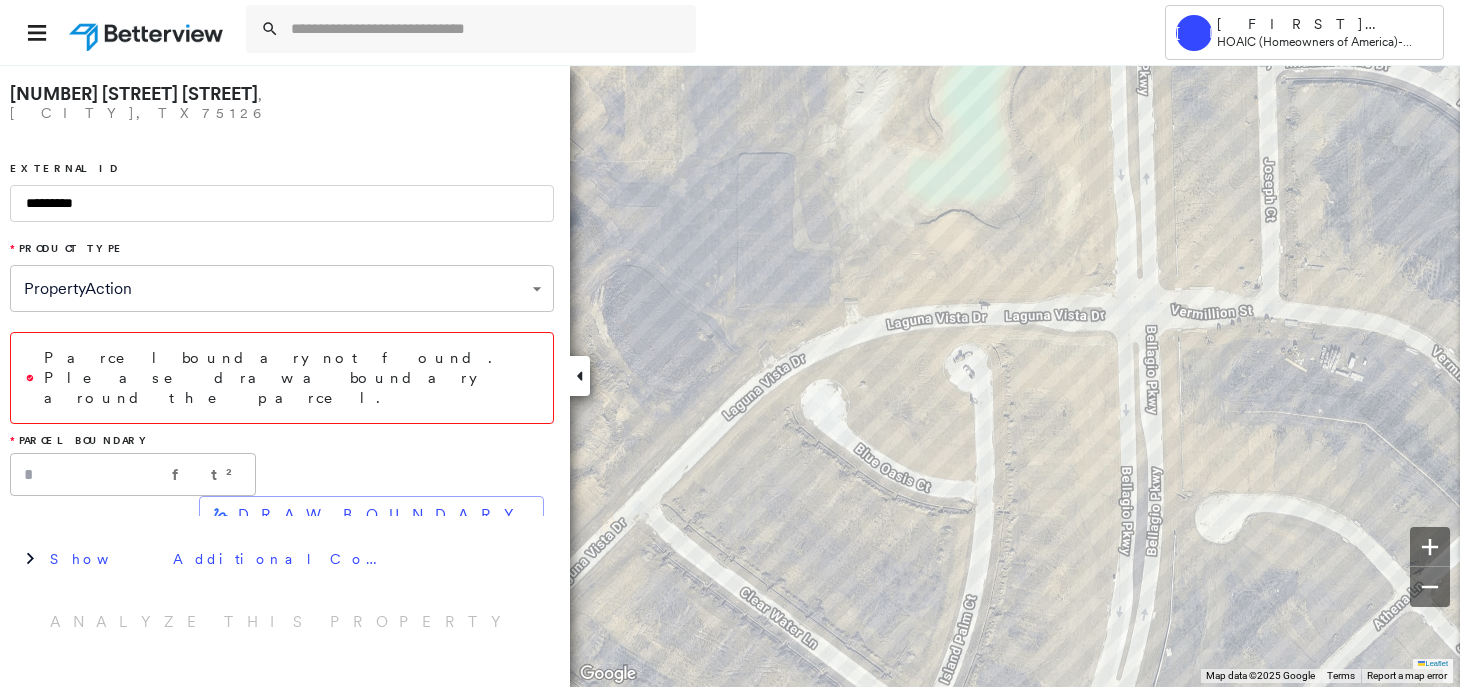 click on "DRAW BOUNDARY" at bounding box center (382, 515) 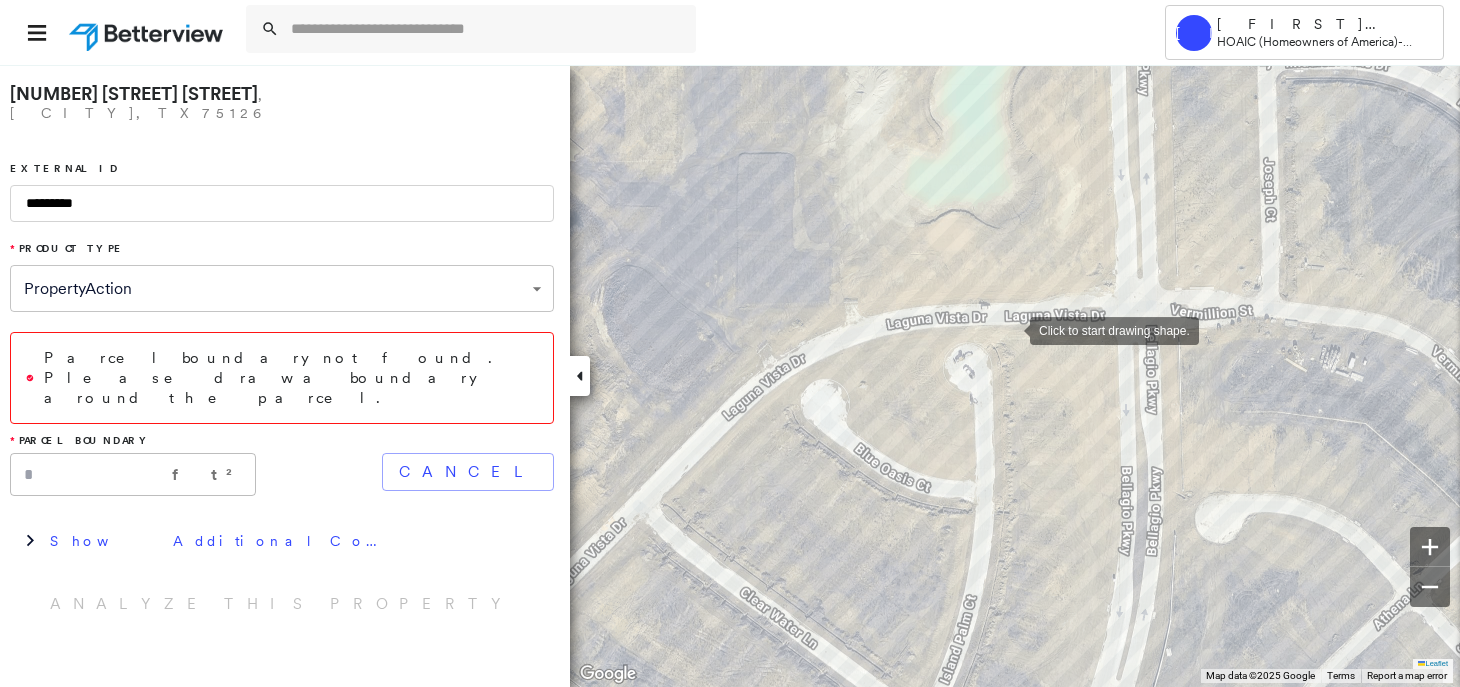 click at bounding box center (1010, 329) 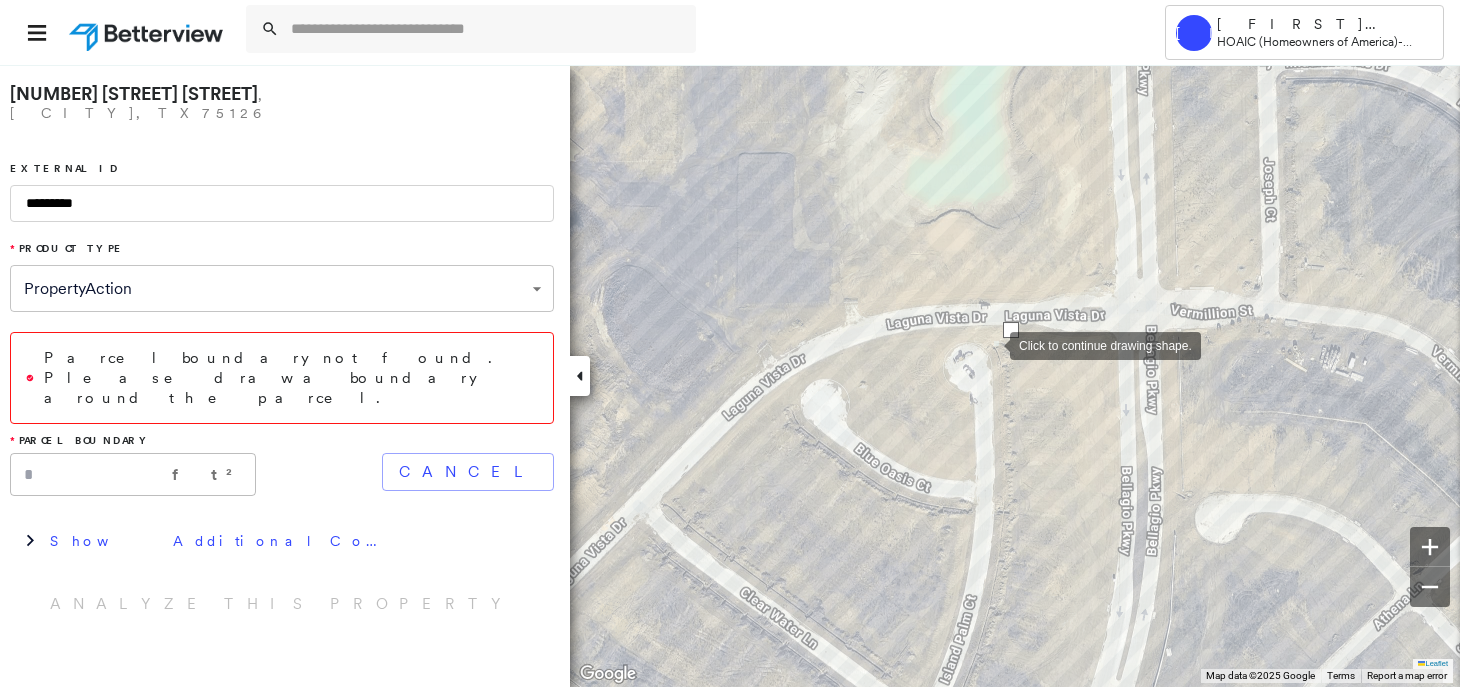 click at bounding box center (990, 344) 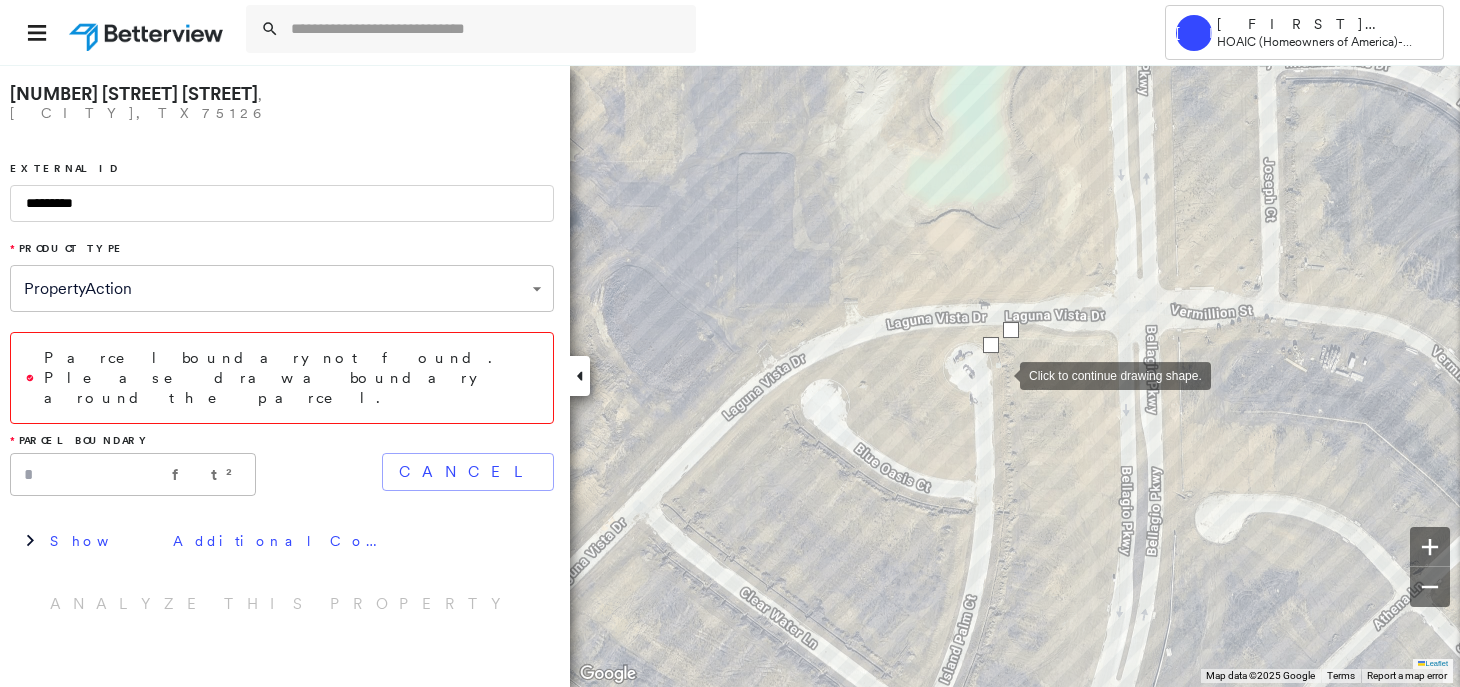 click at bounding box center [1000, 374] 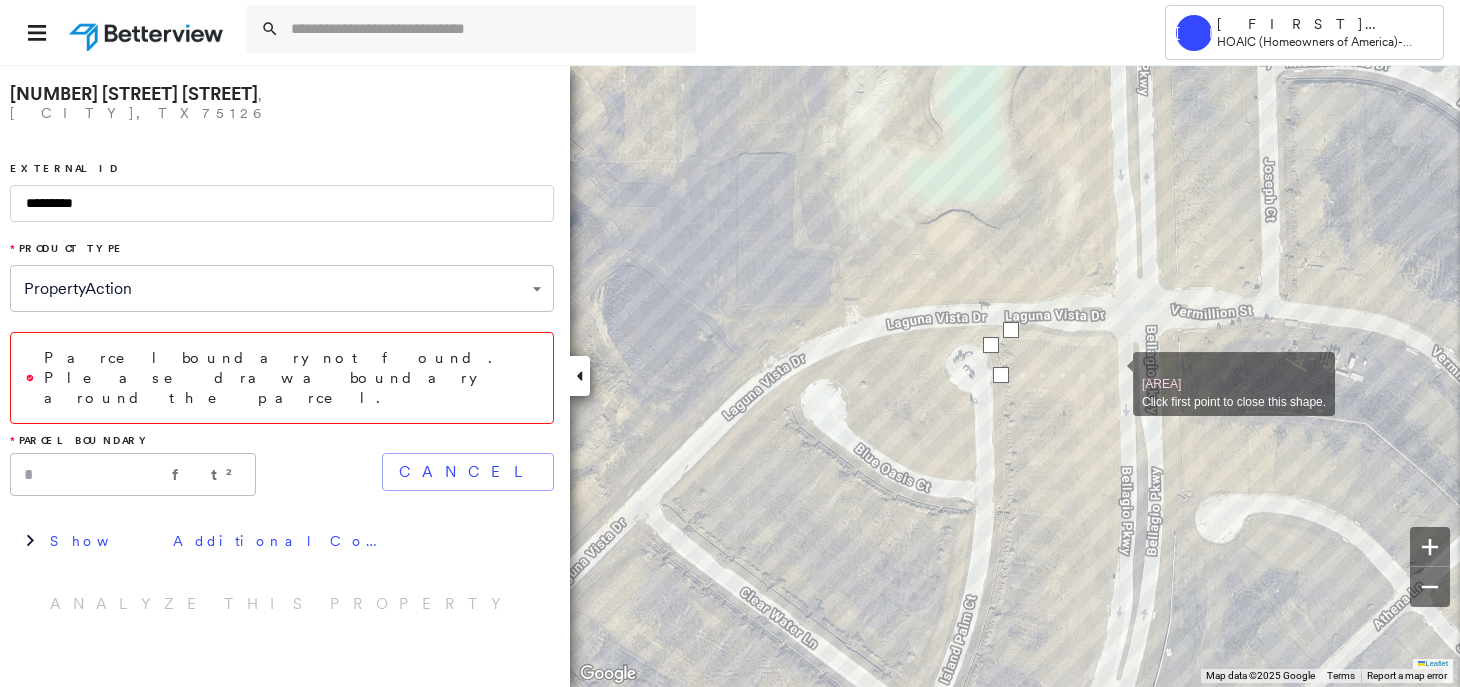 click at bounding box center [1113, 373] 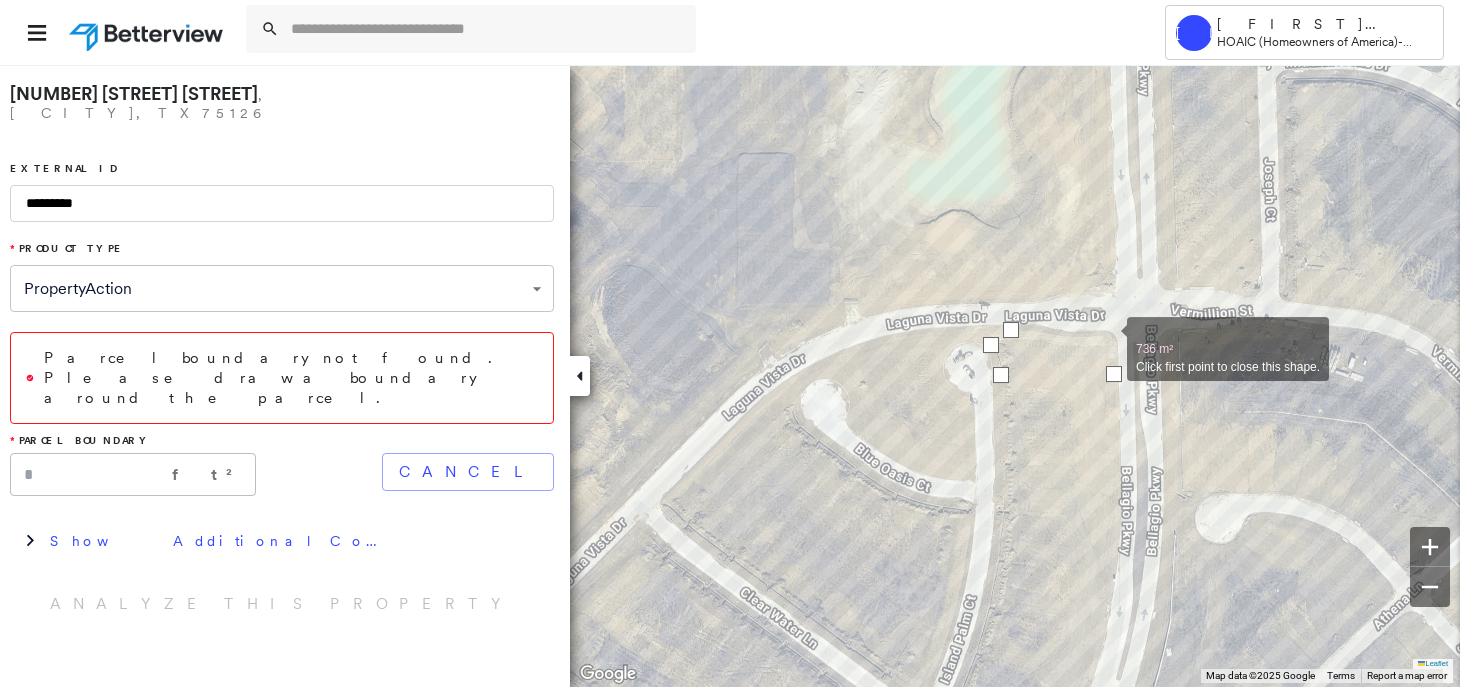 click at bounding box center (1107, 338) 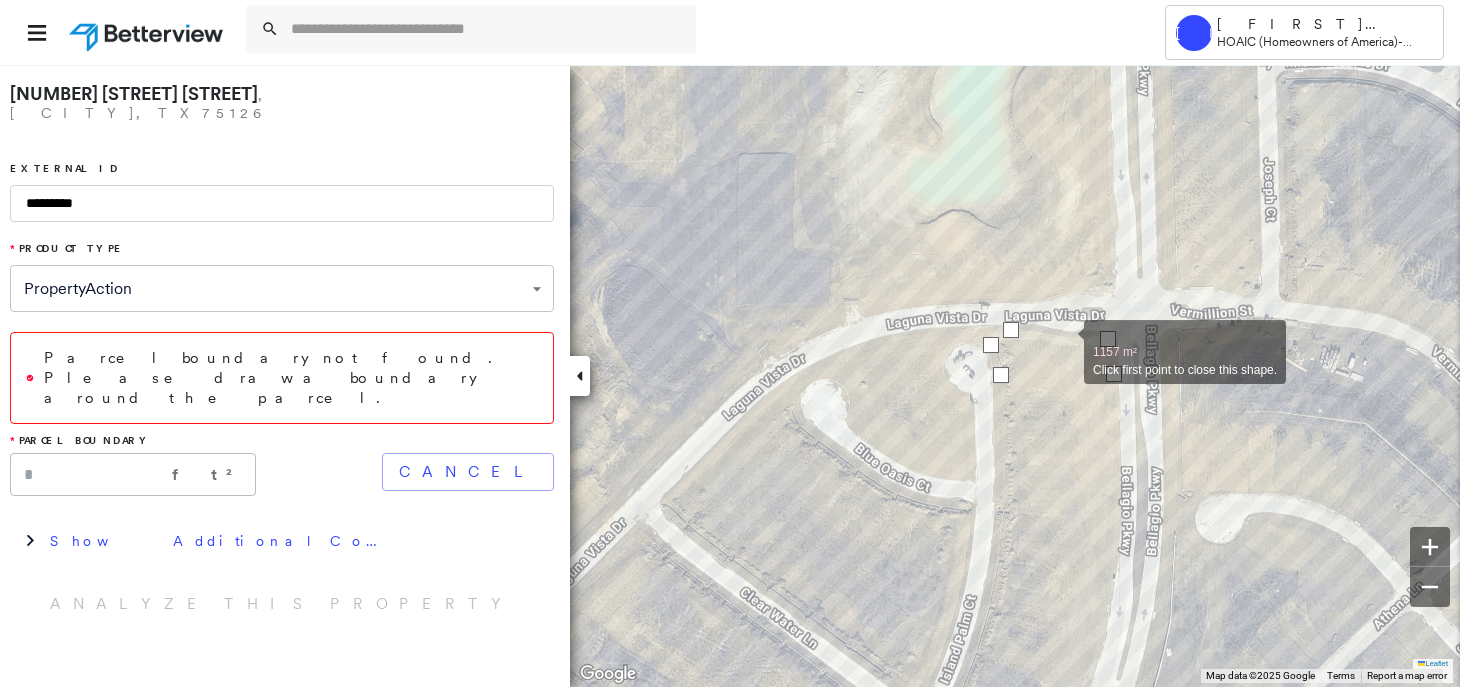 click at bounding box center (1064, 341) 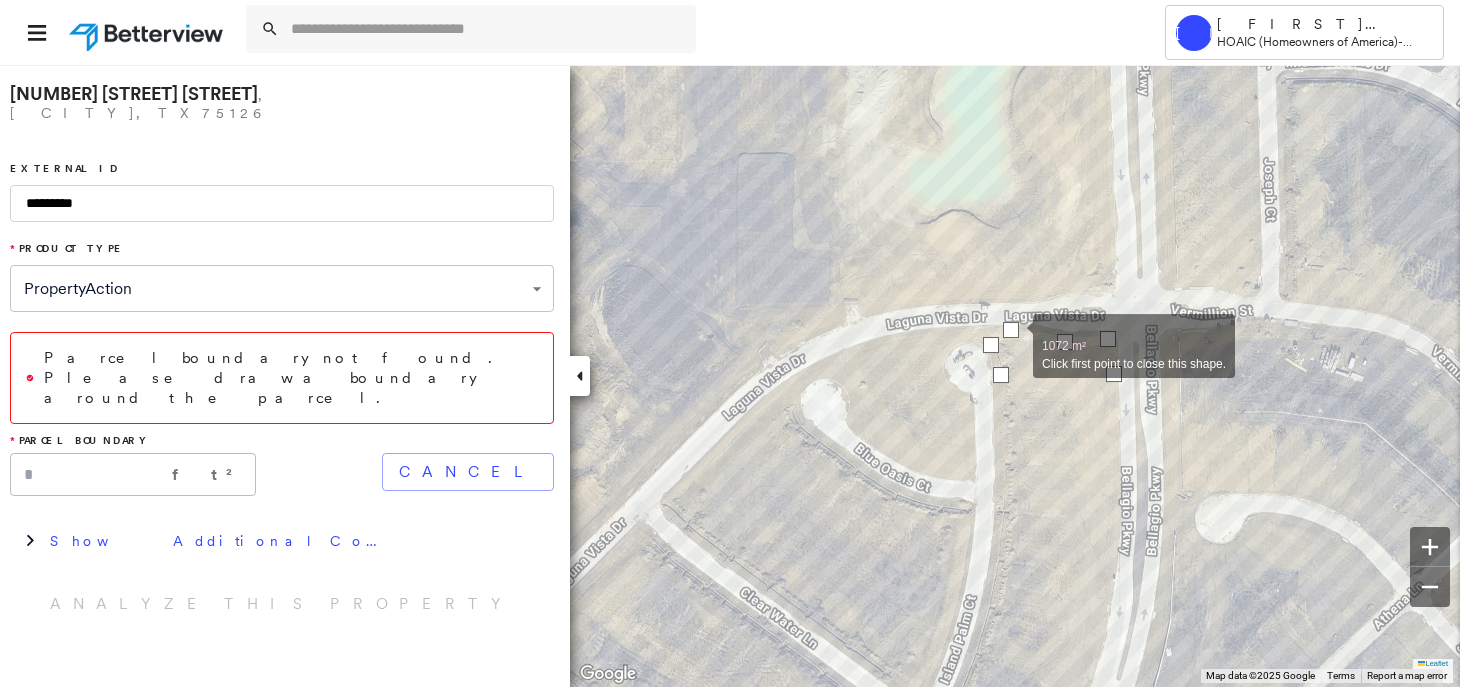 click at bounding box center [1011, 330] 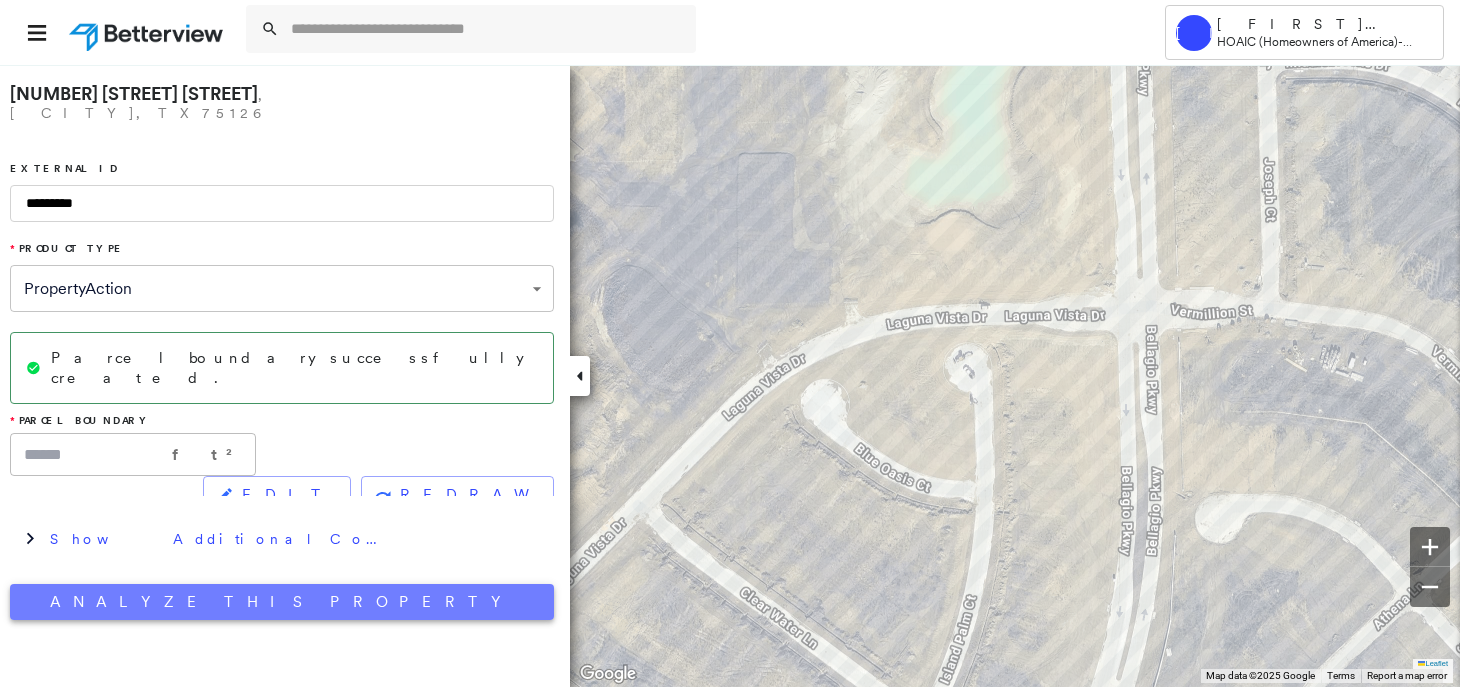 click on "Analyze This Property" at bounding box center (282, 602) 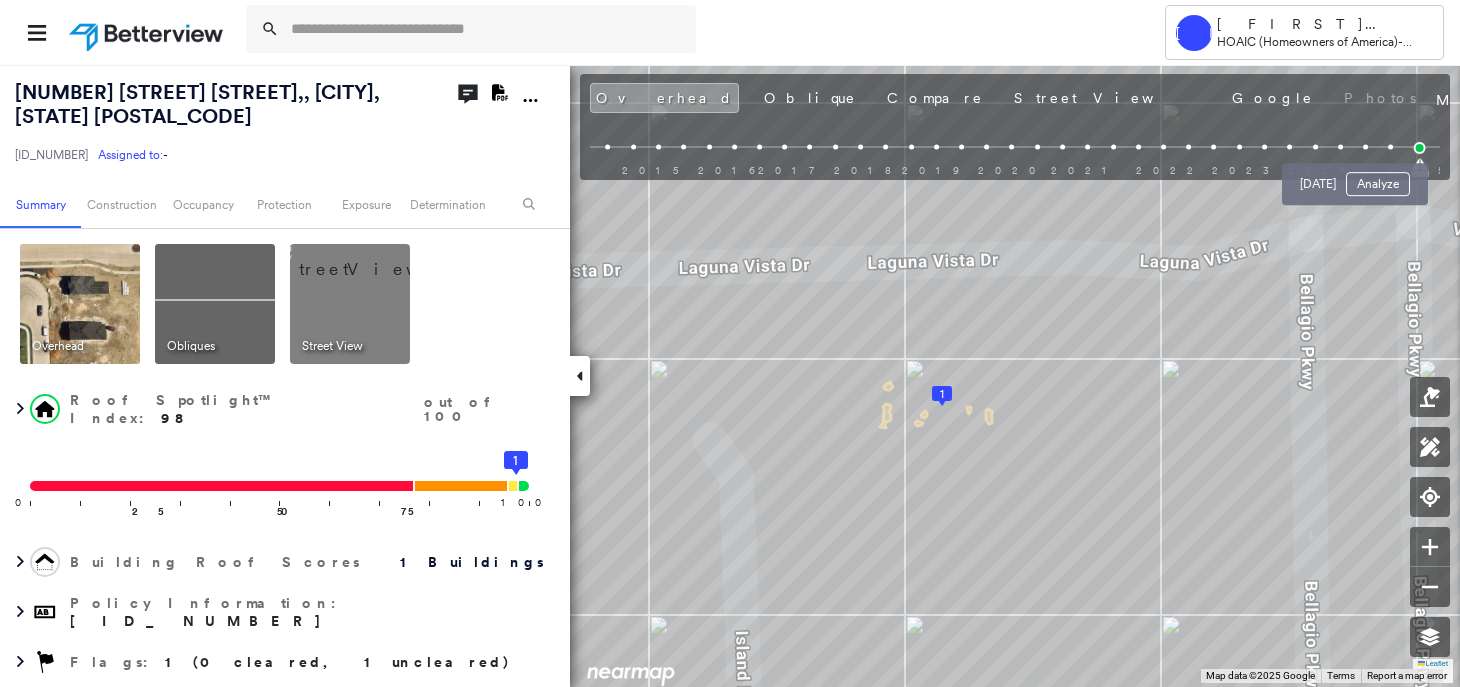 click at bounding box center [1390, 147] 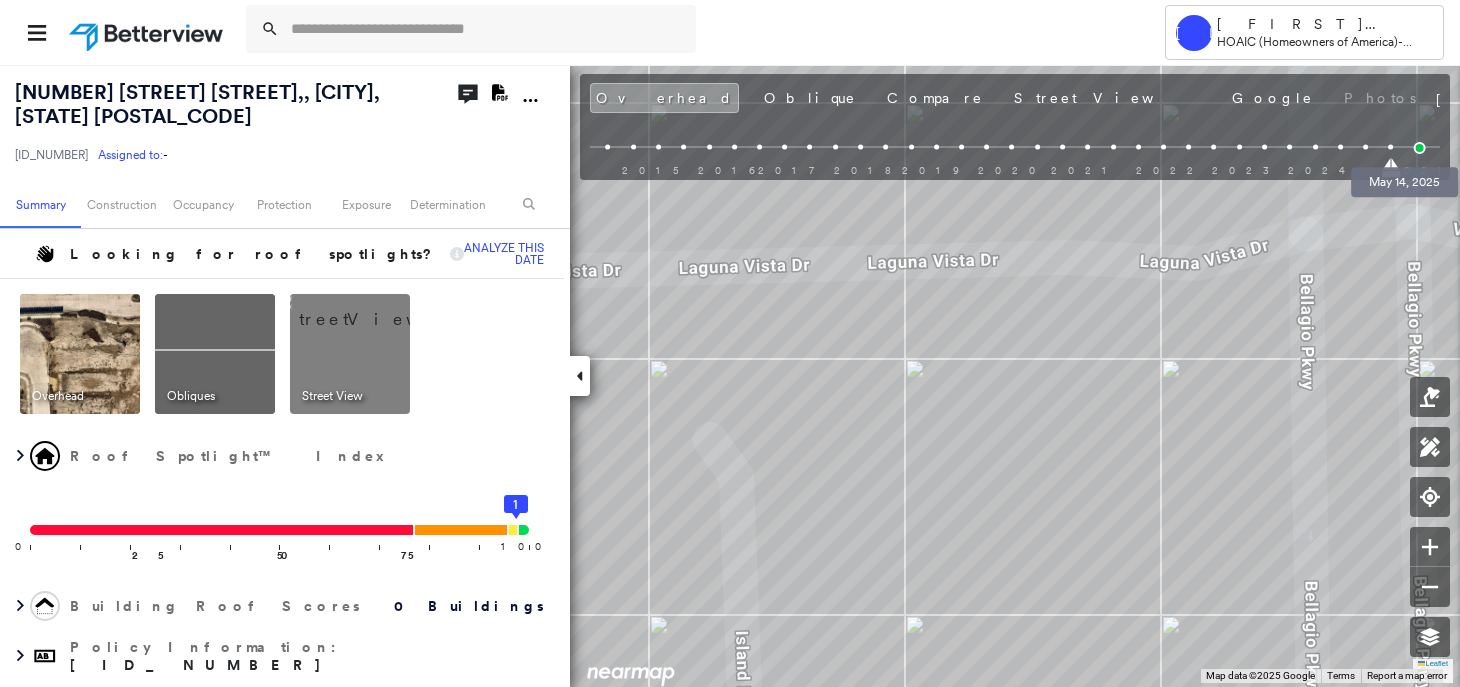 drag, startPoint x: 1428, startPoint y: 144, endPoint x: 1377, endPoint y: 170, distance: 57.245087 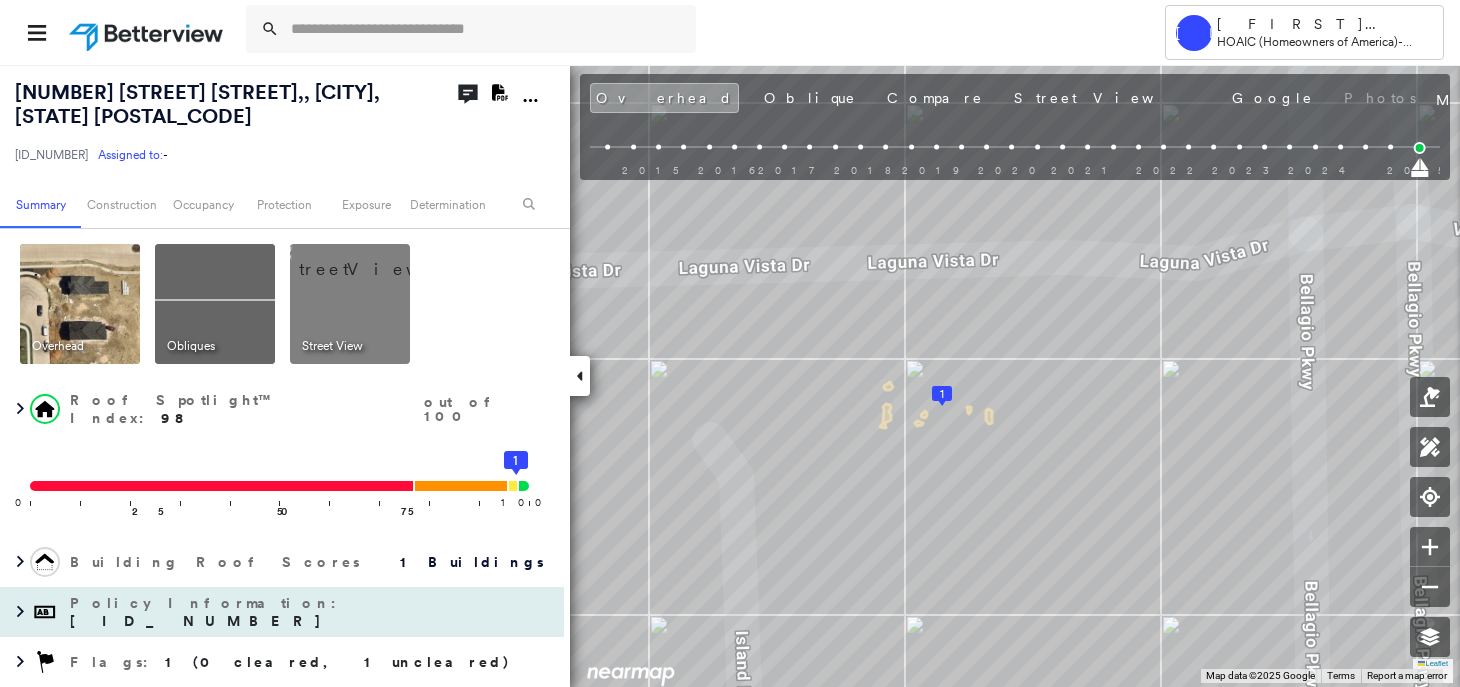 drag, startPoint x: 105, startPoint y: 634, endPoint x: 140, endPoint y: 602, distance: 47.423622 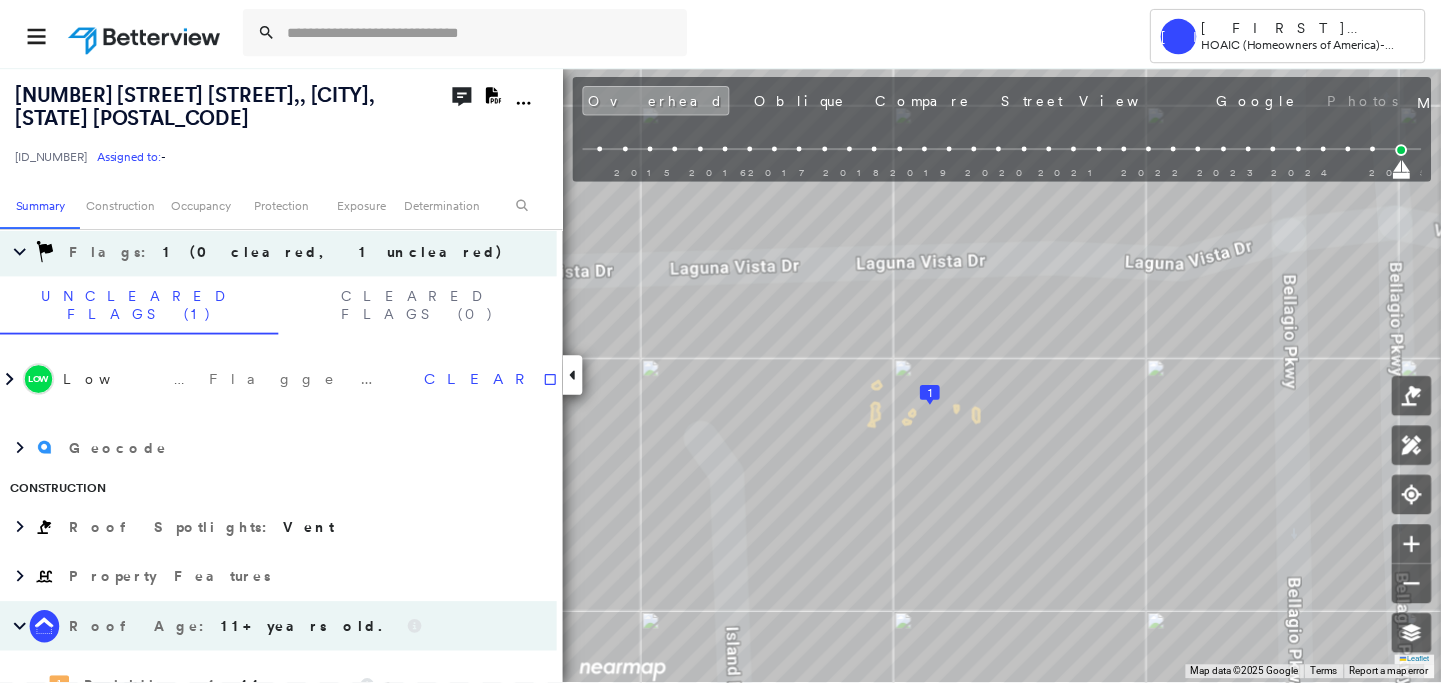 scroll, scrollTop: 414, scrollLeft: 0, axis: vertical 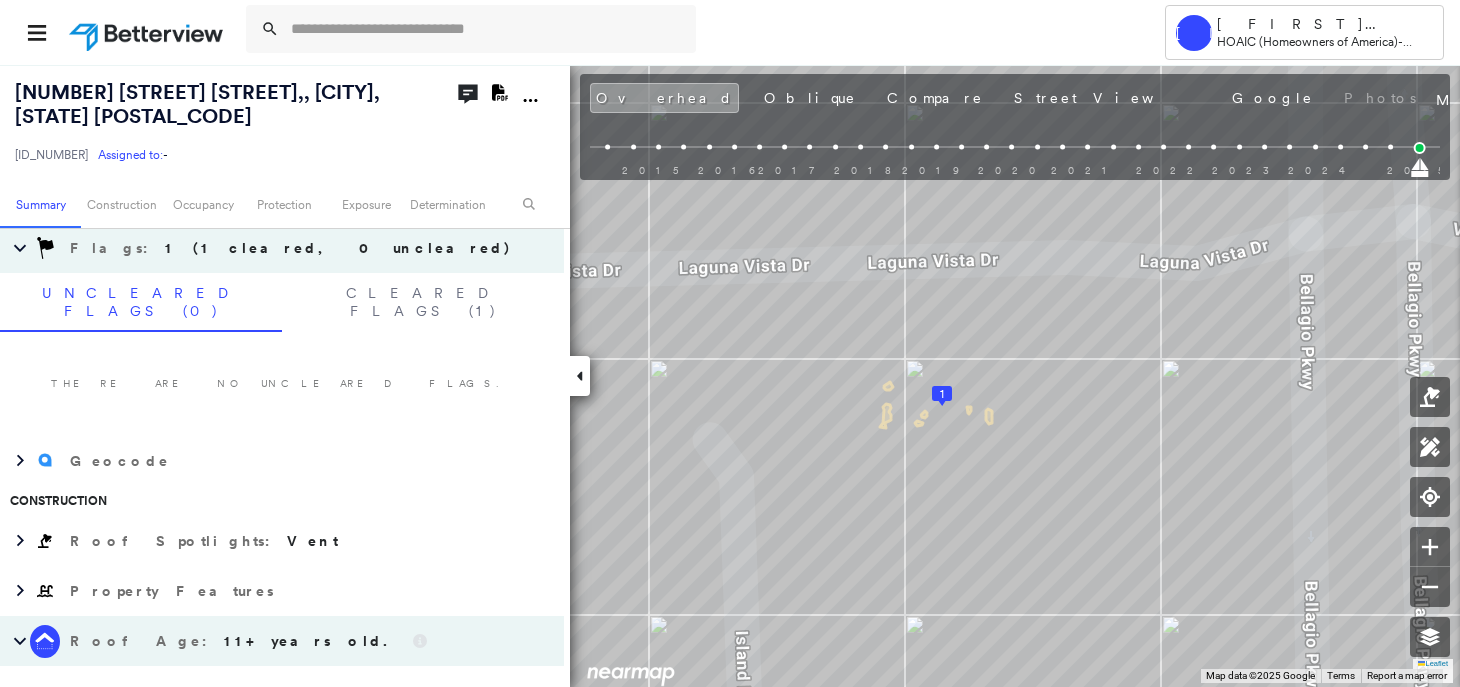 click at bounding box center (148, 32) 